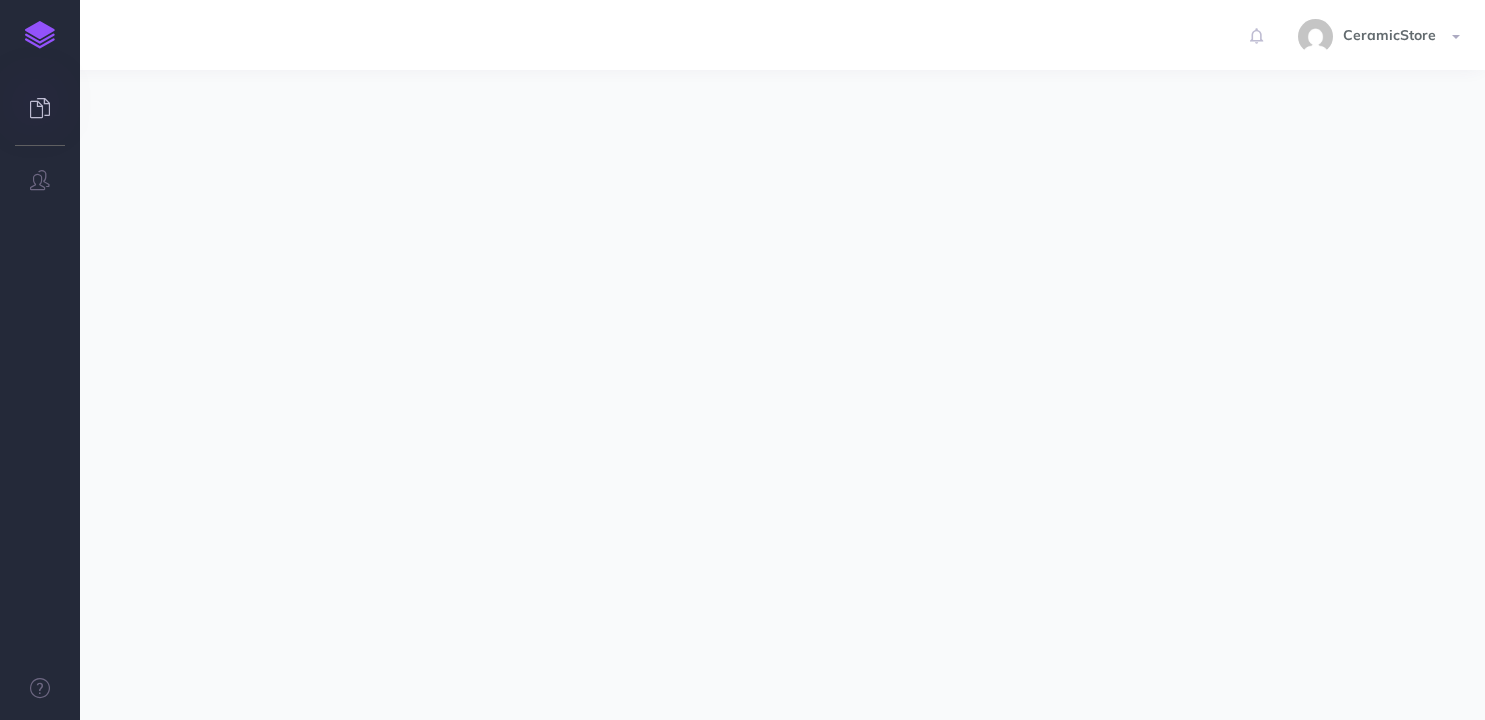 scroll, scrollTop: 0, scrollLeft: 0, axis: both 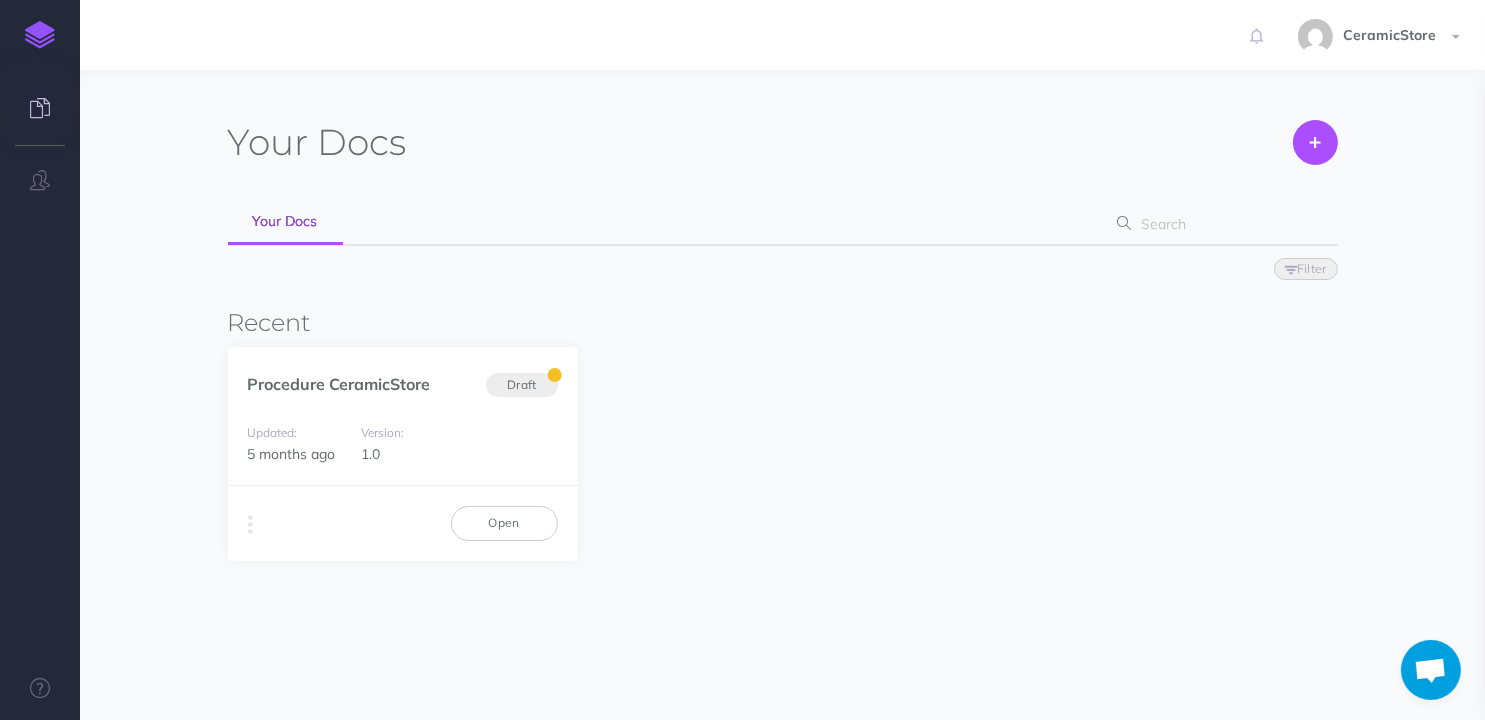 click at bounding box center [40, 35] 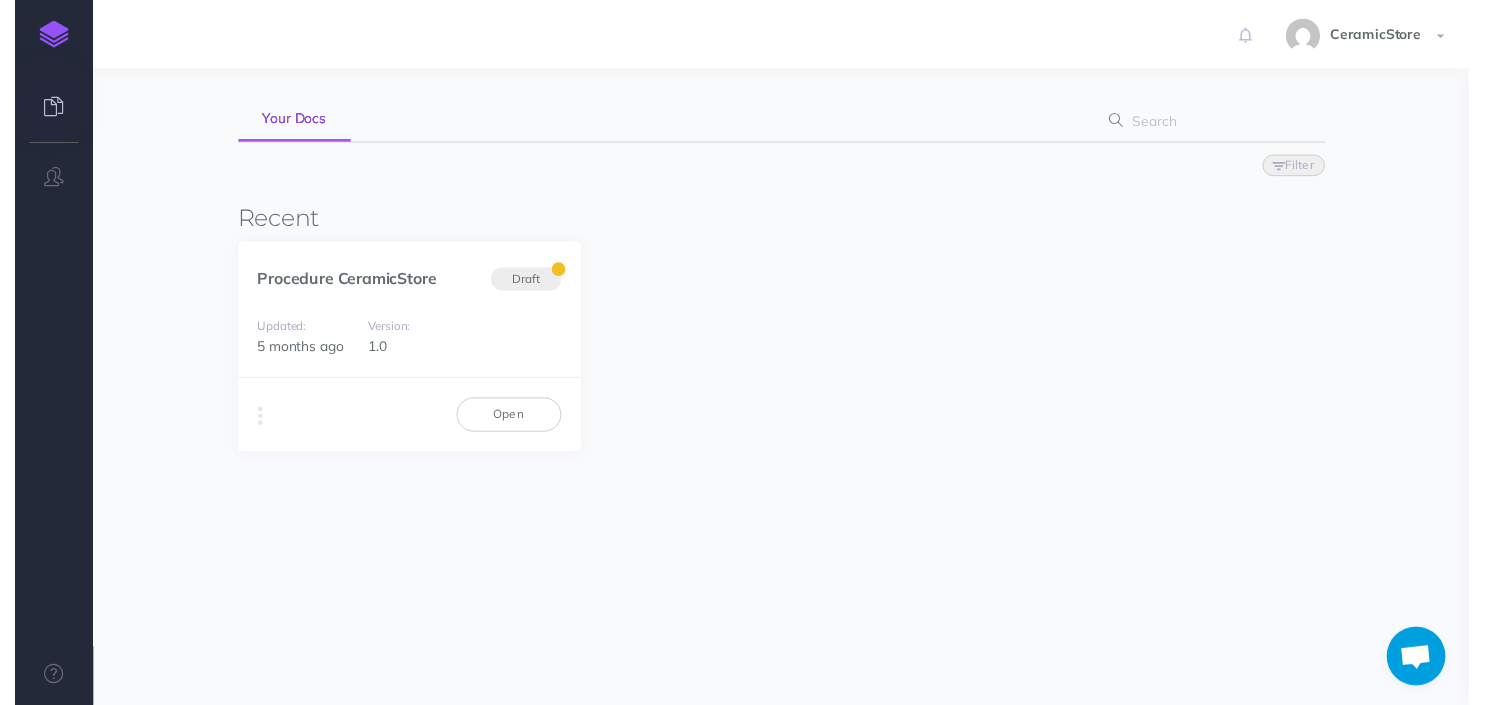 scroll, scrollTop: 163, scrollLeft: 0, axis: vertical 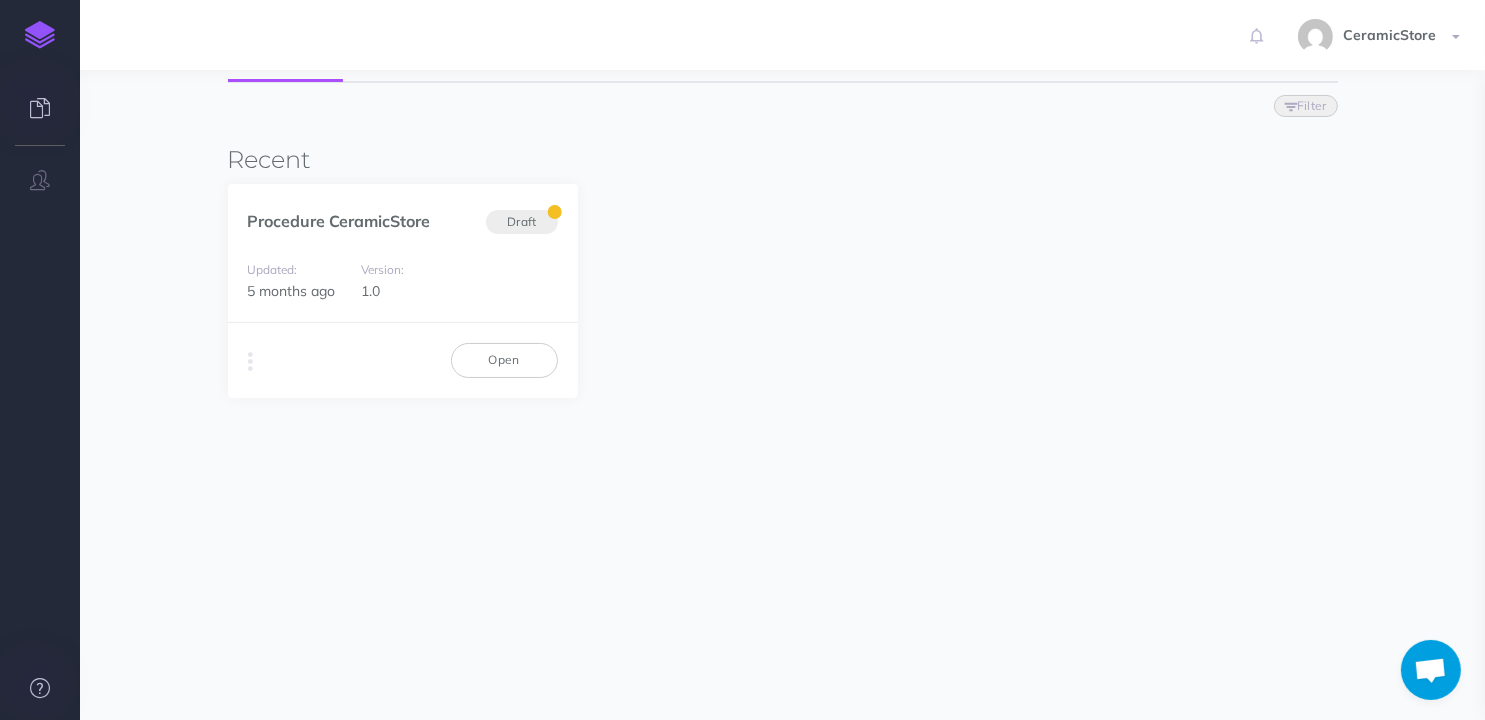 click at bounding box center (40, 690) 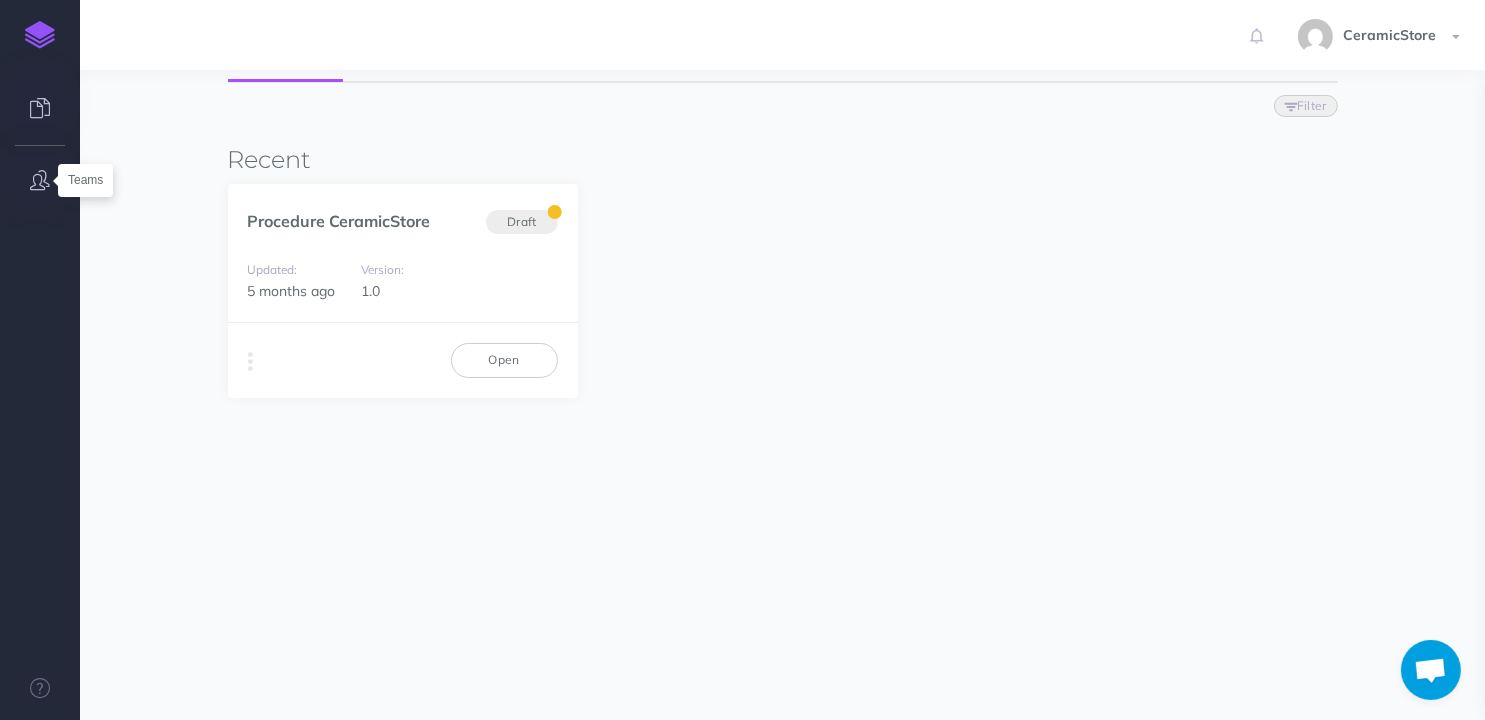 click at bounding box center [40, 180] 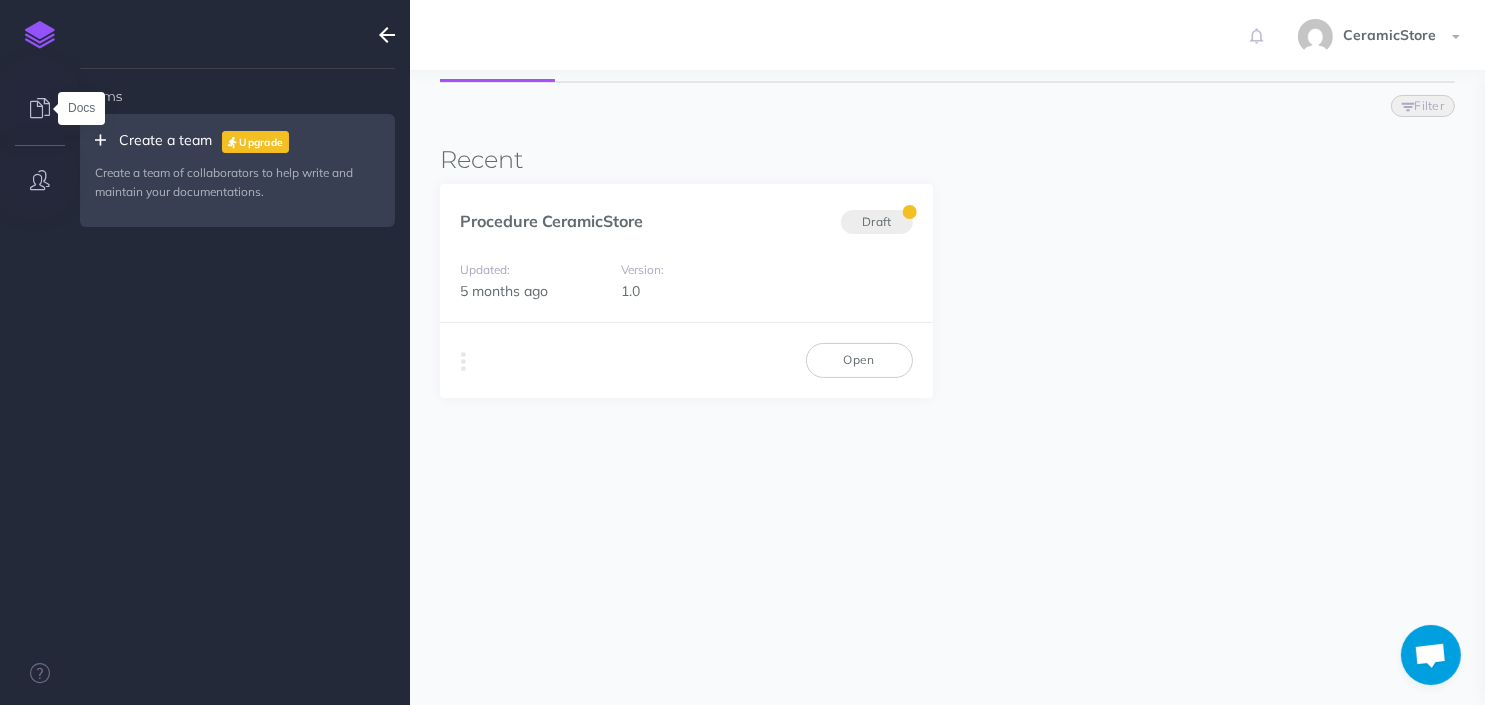 click at bounding box center [40, 108] 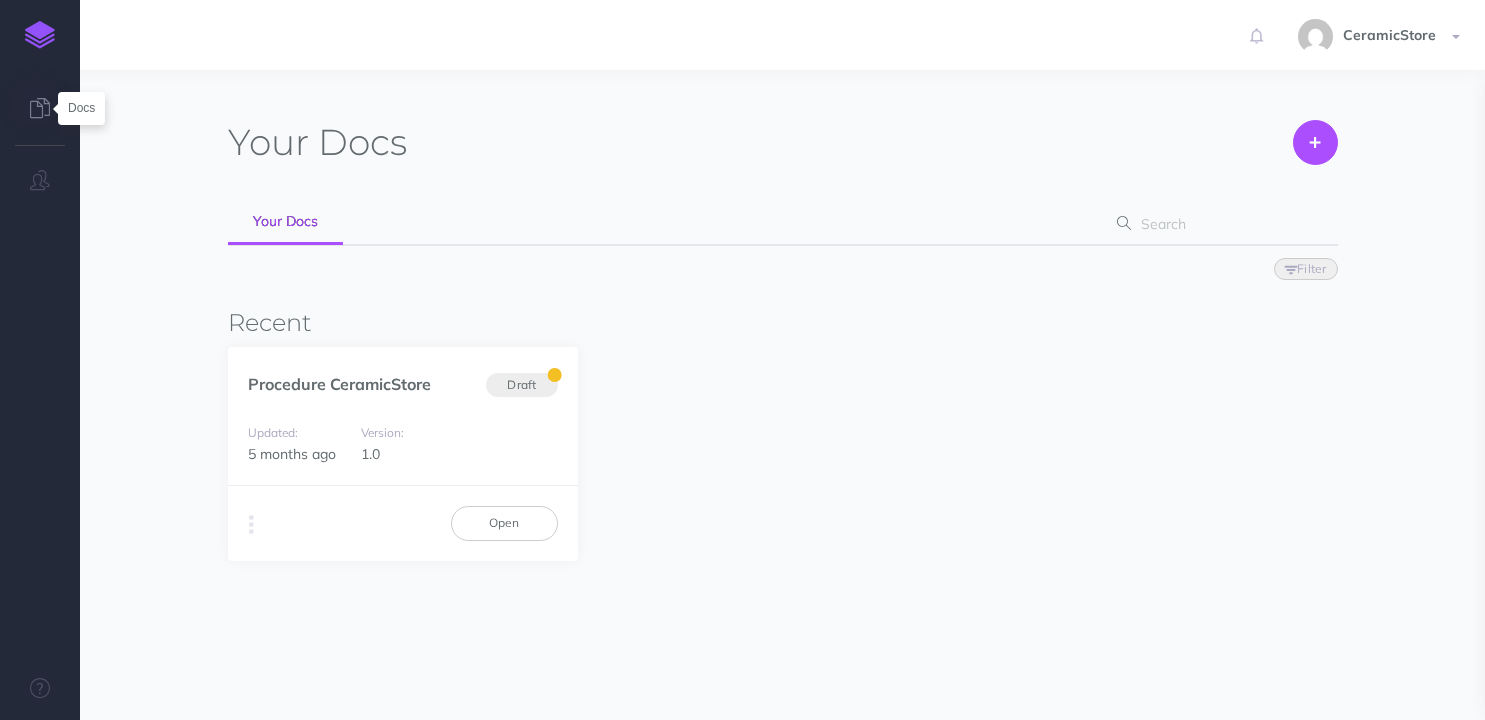scroll, scrollTop: 0, scrollLeft: 0, axis: both 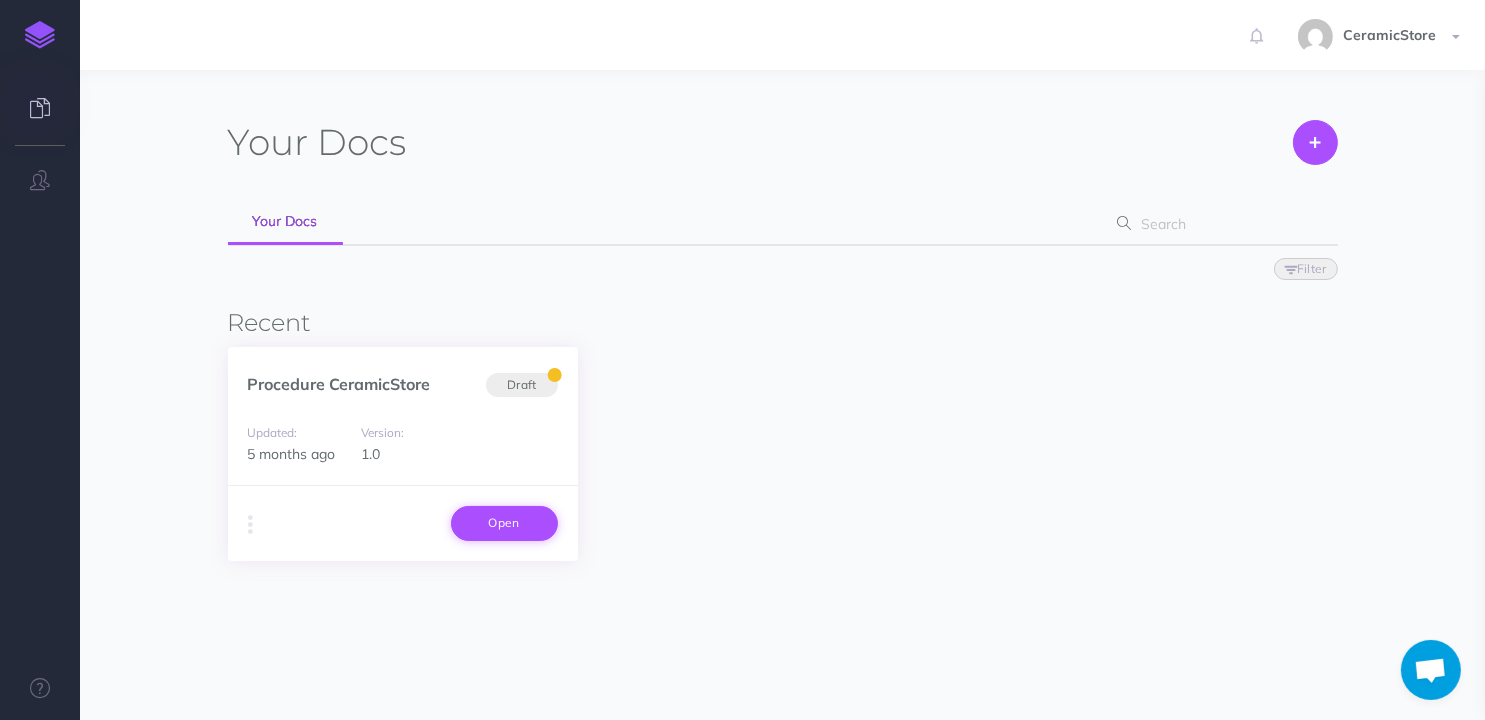 click on "Open" at bounding box center (504, 523) 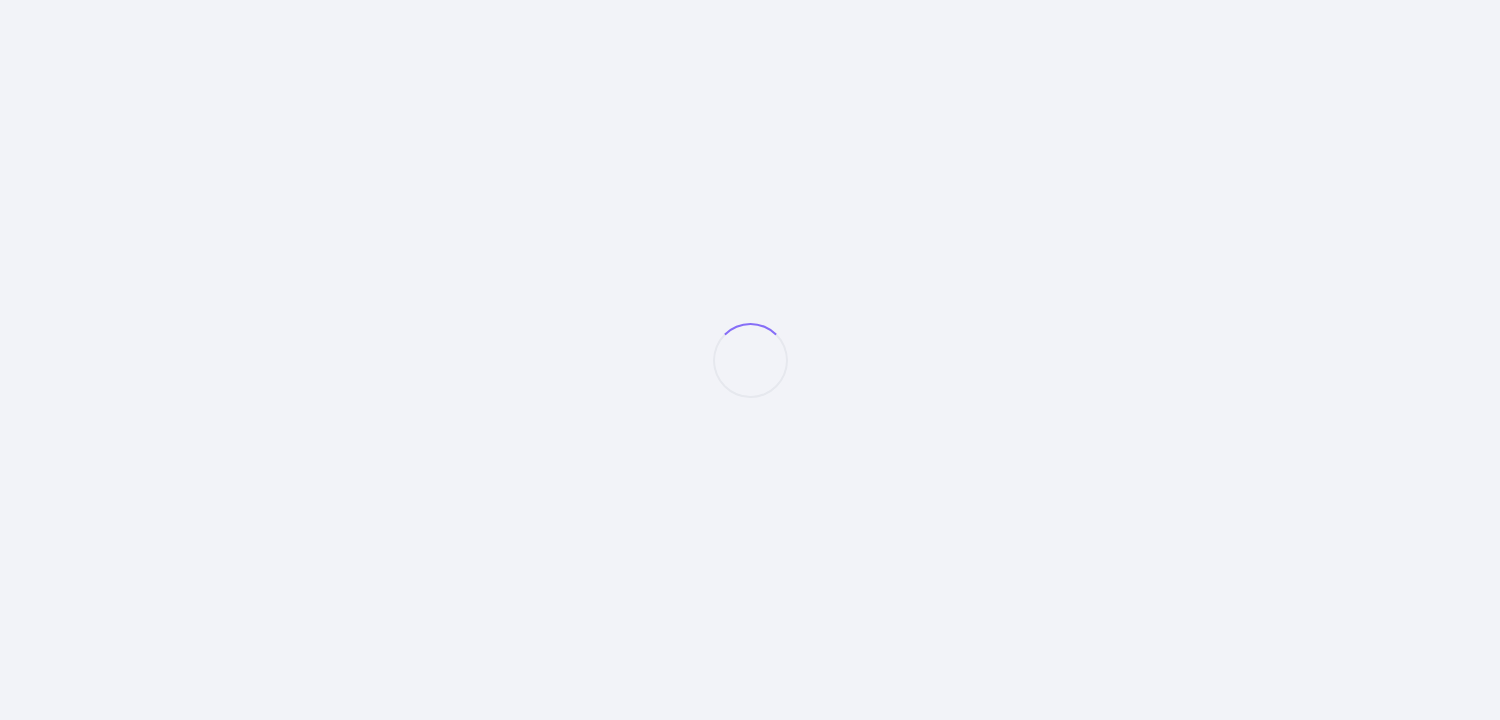 scroll, scrollTop: 0, scrollLeft: 0, axis: both 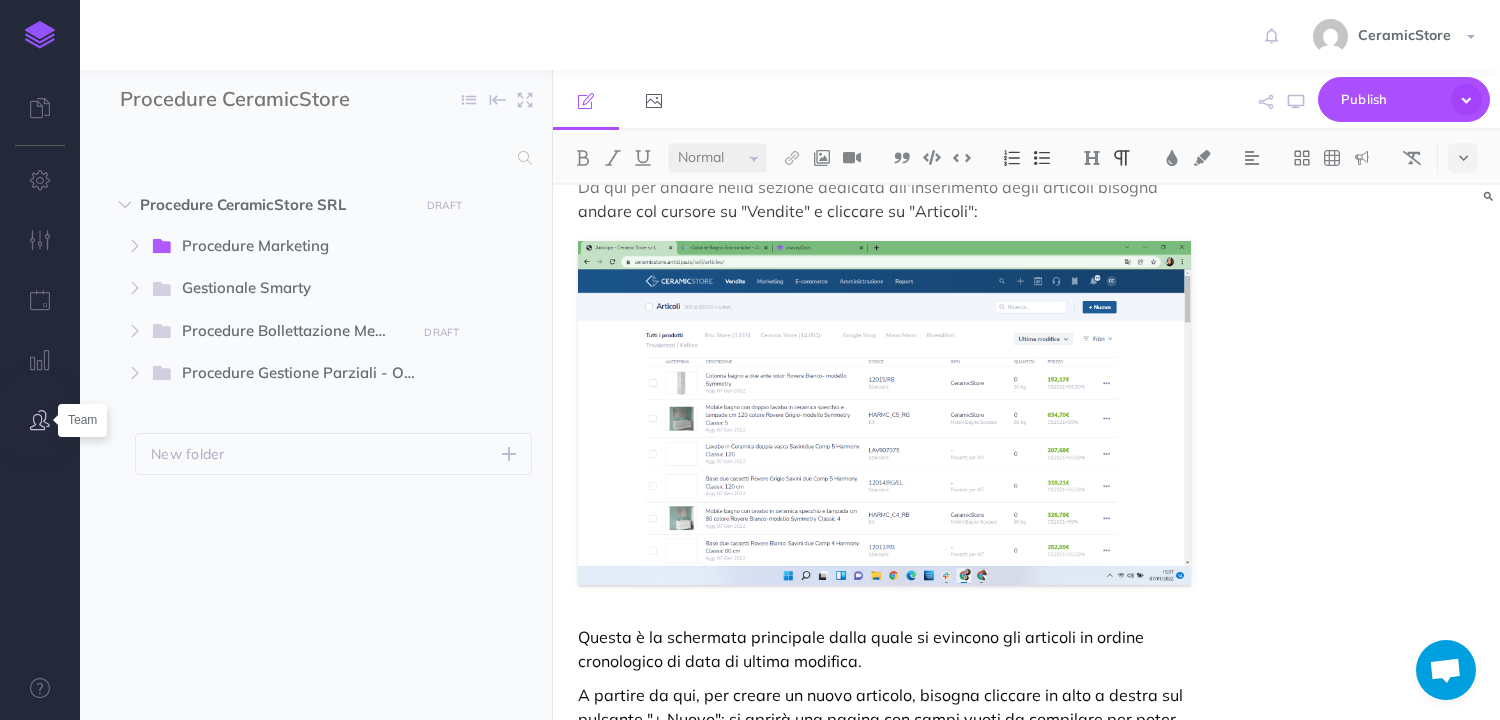 click at bounding box center [40, 420] 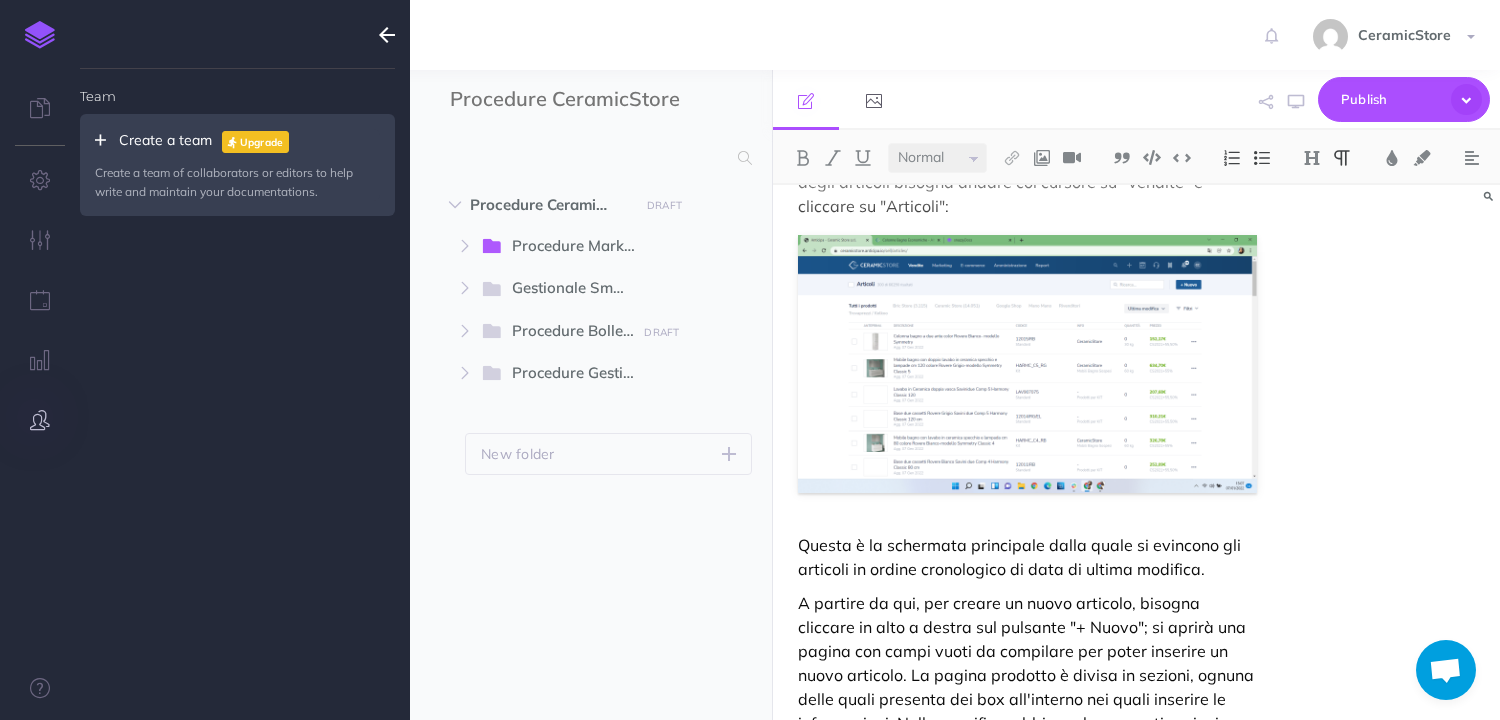scroll, scrollTop: 437, scrollLeft: 0, axis: vertical 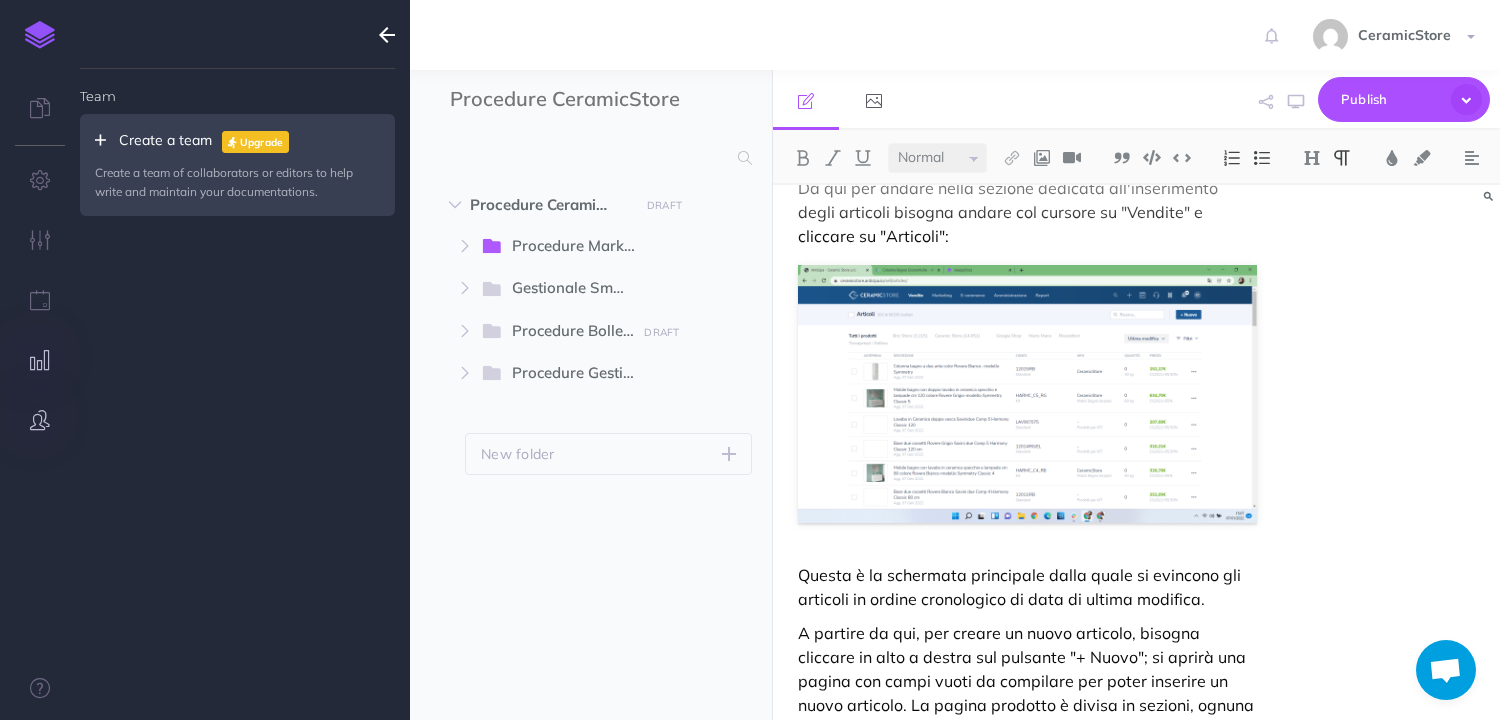 click at bounding box center (40, 360) 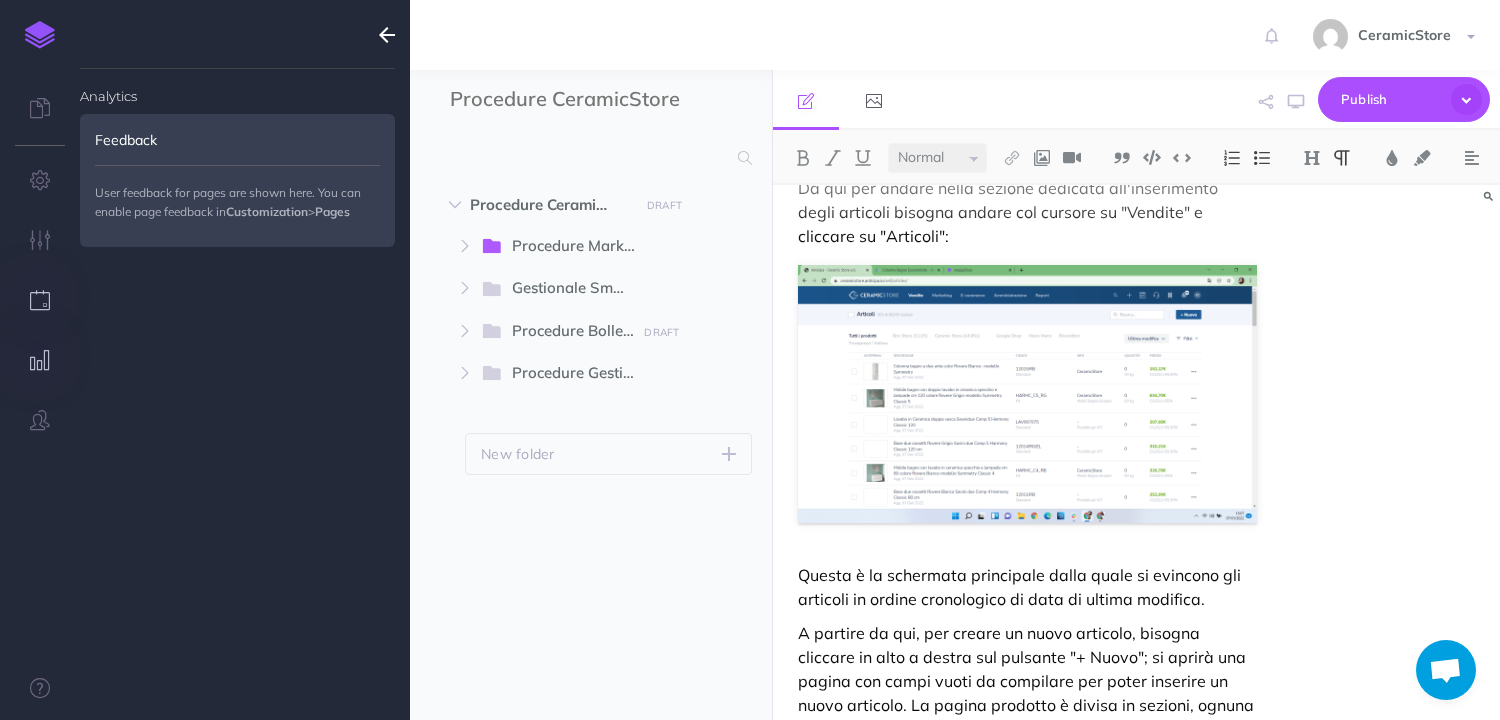 click at bounding box center [40, 301] 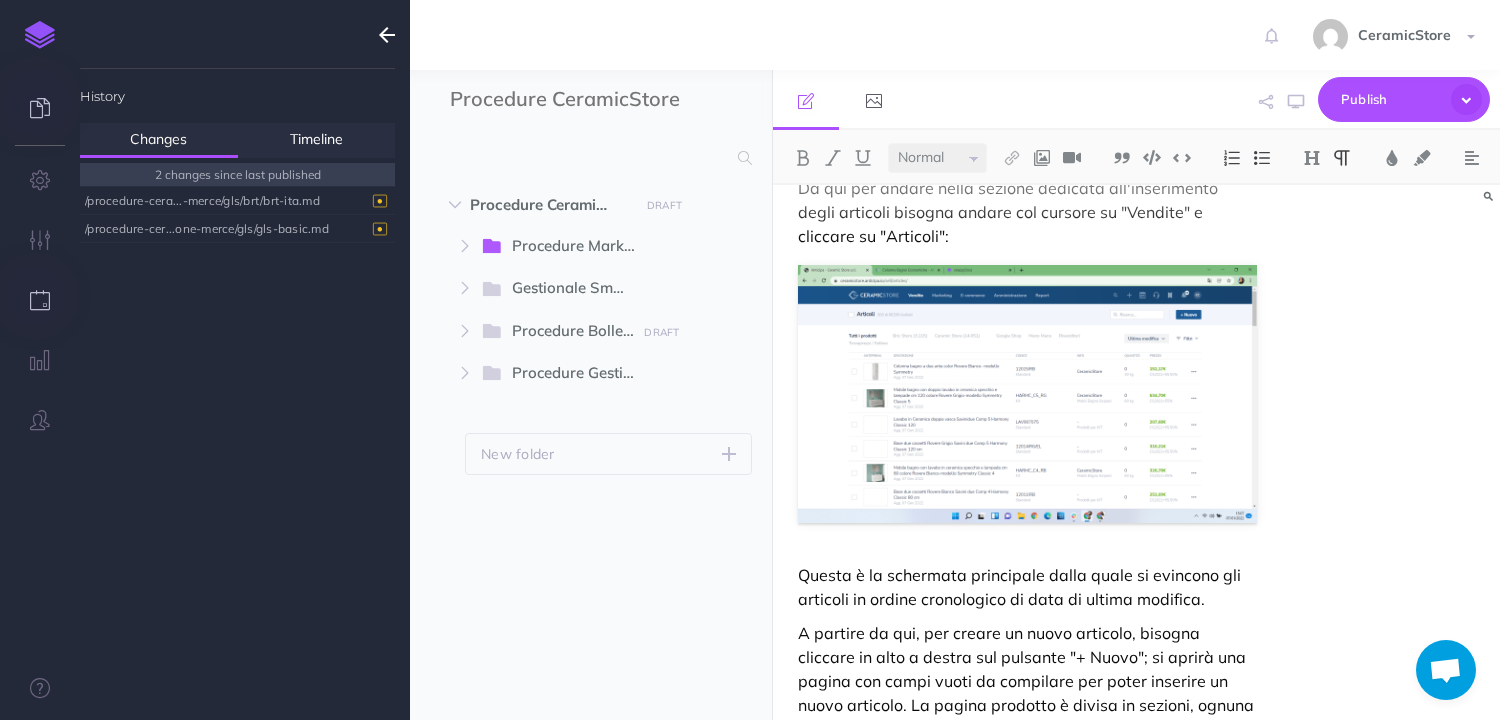 click at bounding box center [40, 108] 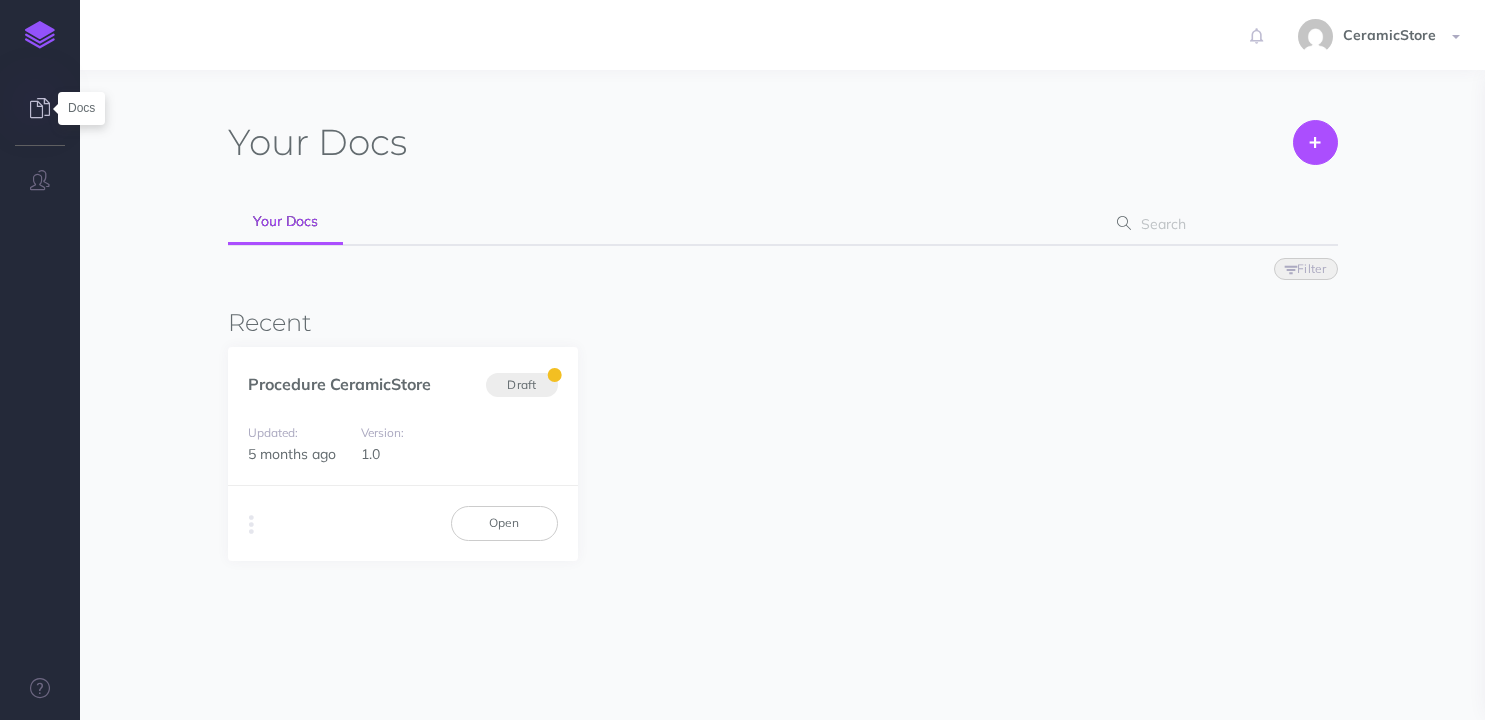 scroll, scrollTop: 0, scrollLeft: 0, axis: both 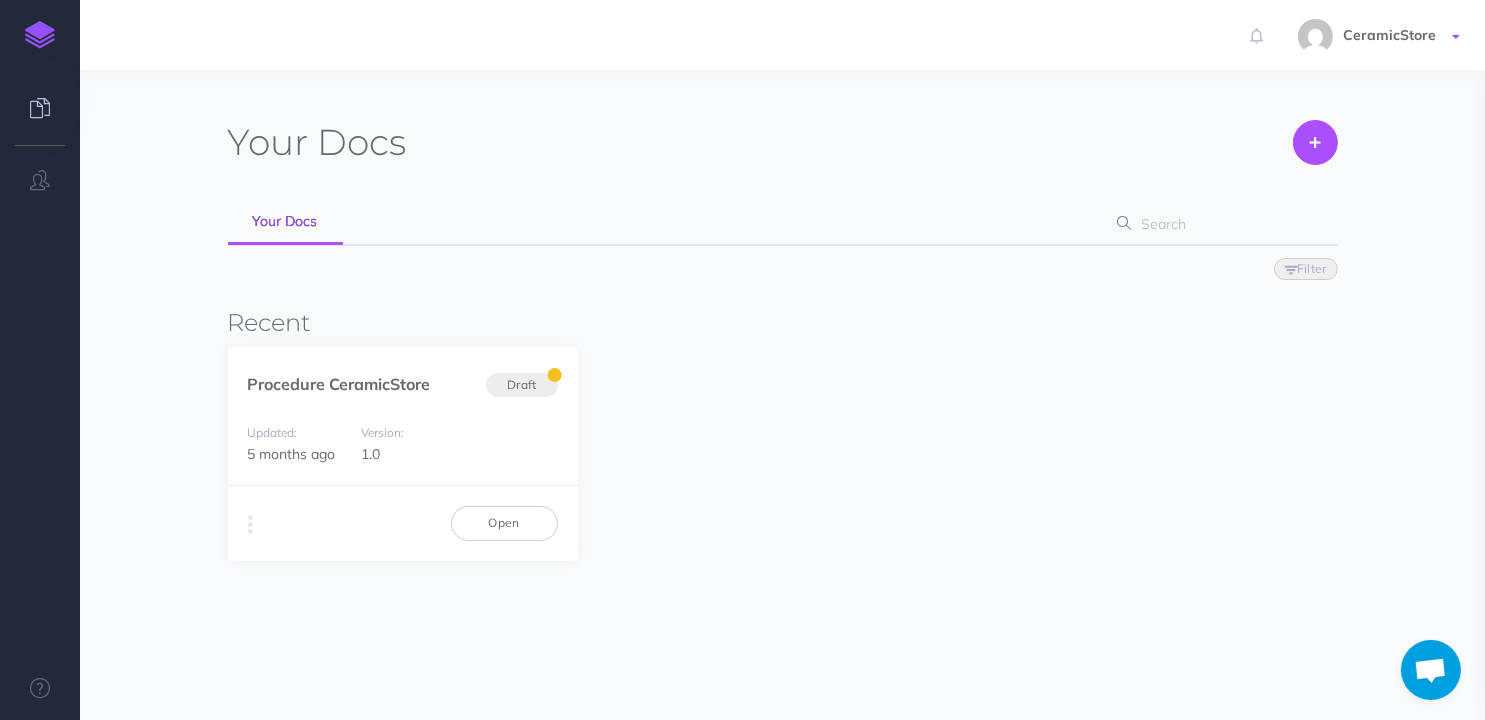 click on "CeramicStore" at bounding box center (1389, 35) 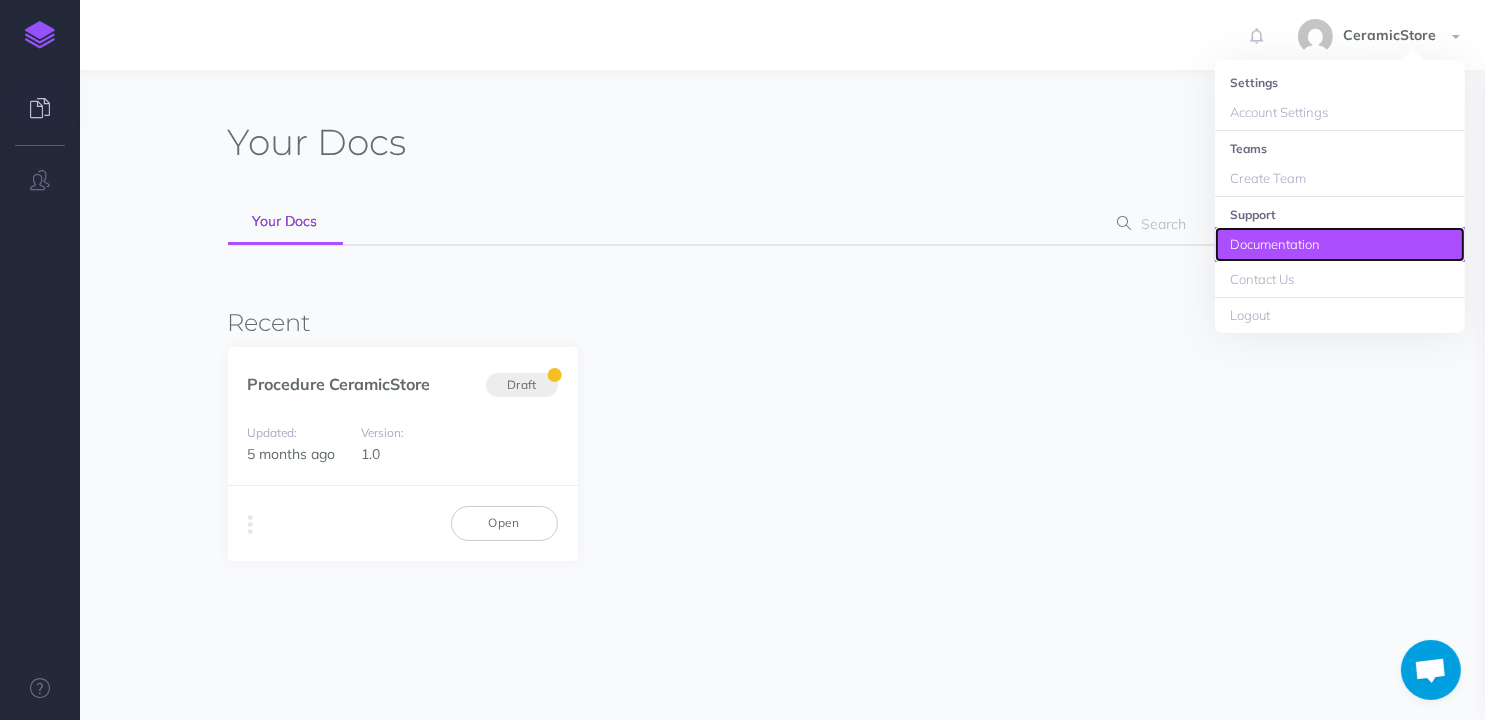 click on "Documentation" at bounding box center [1340, 244] 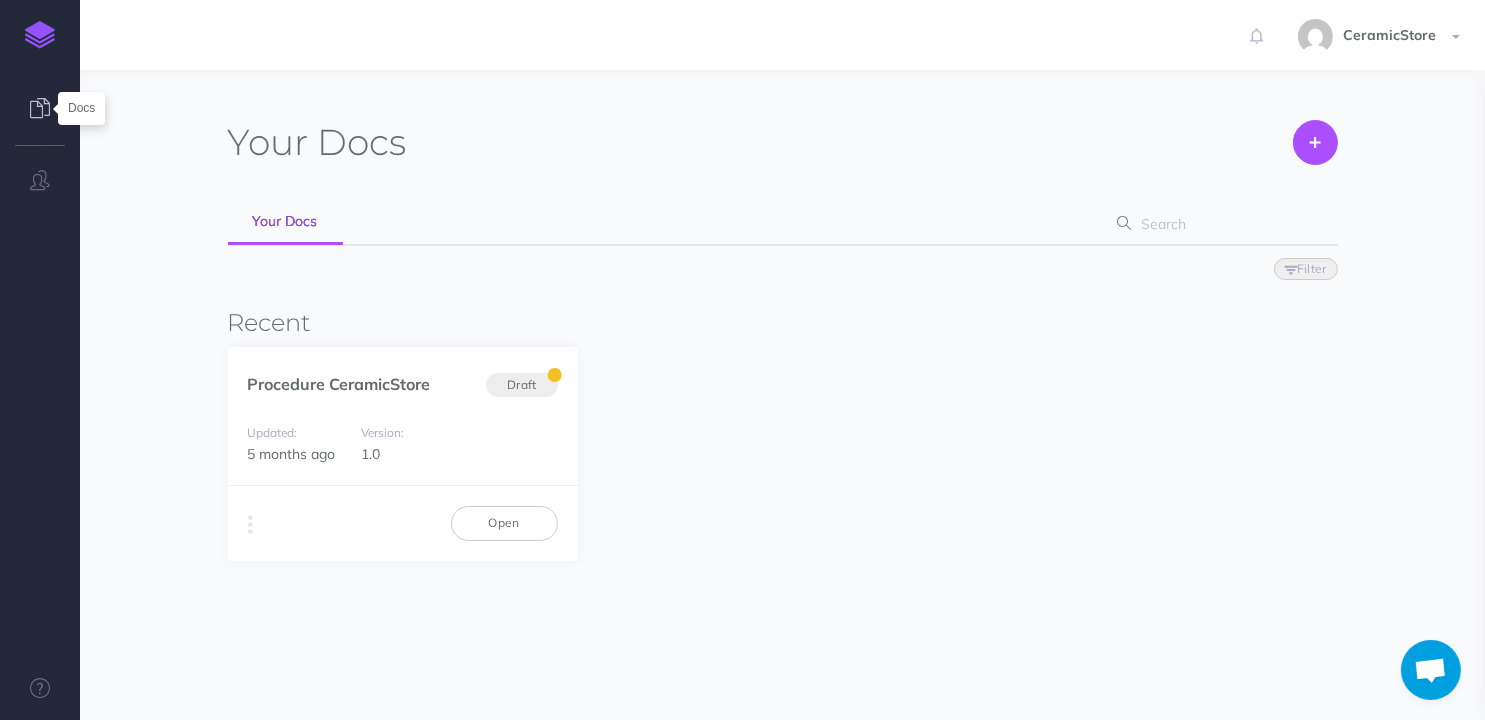 click at bounding box center (40, 108) 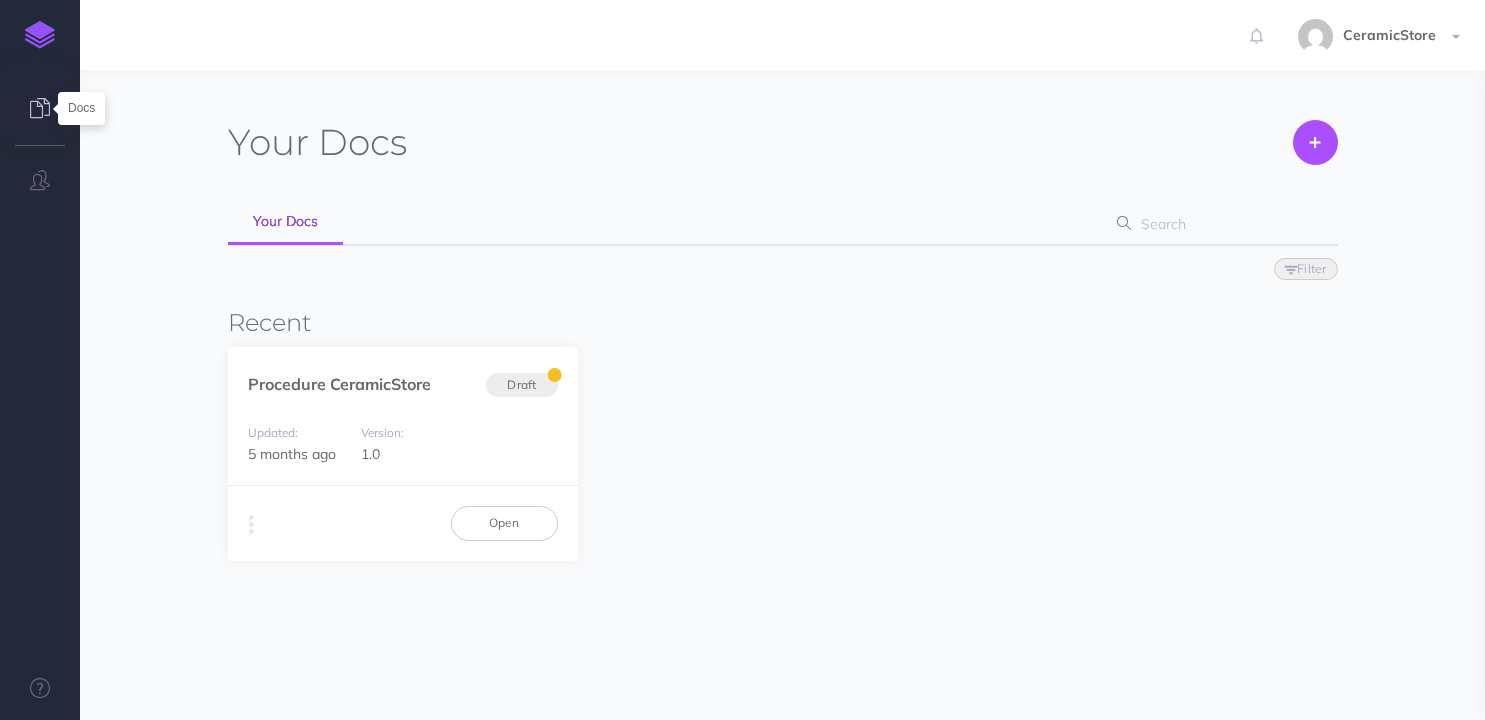 scroll, scrollTop: 0, scrollLeft: 0, axis: both 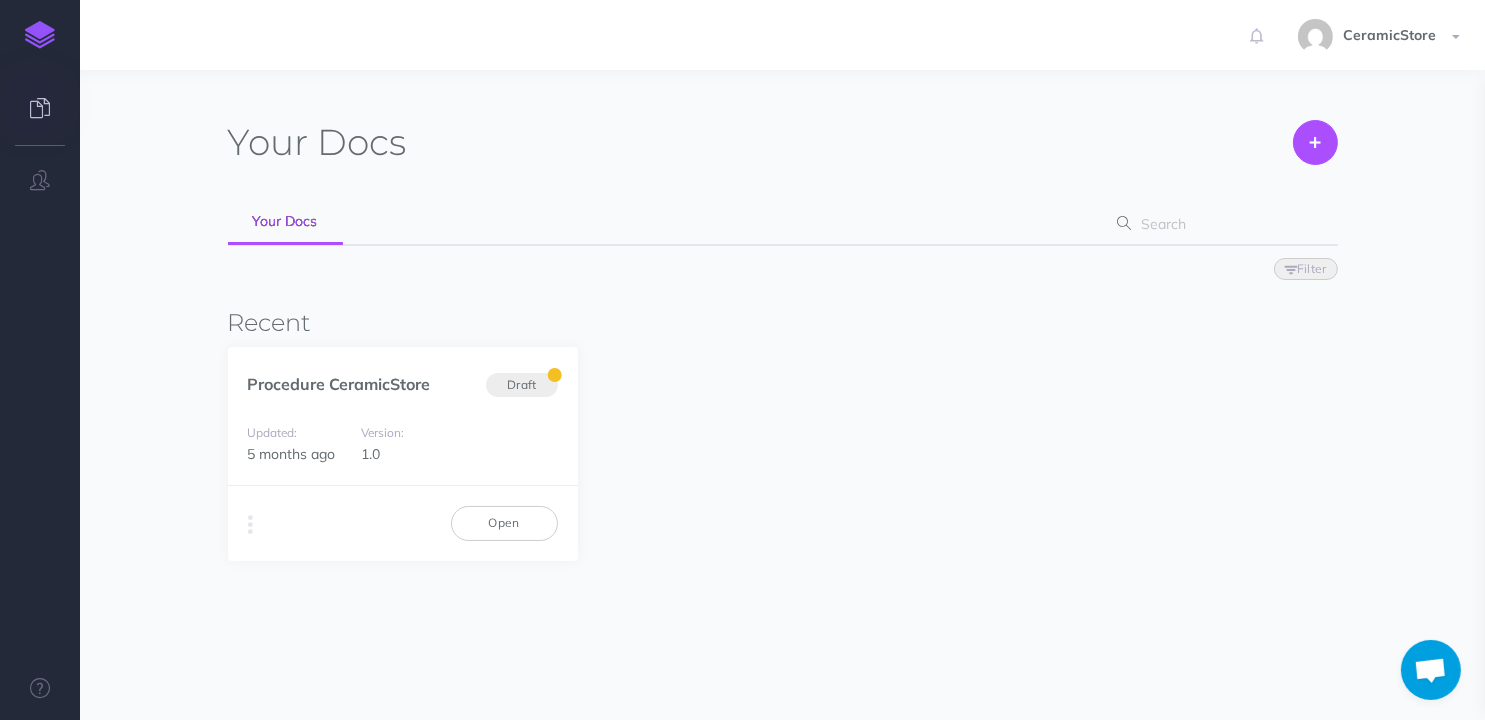 click at bounding box center [40, 35] 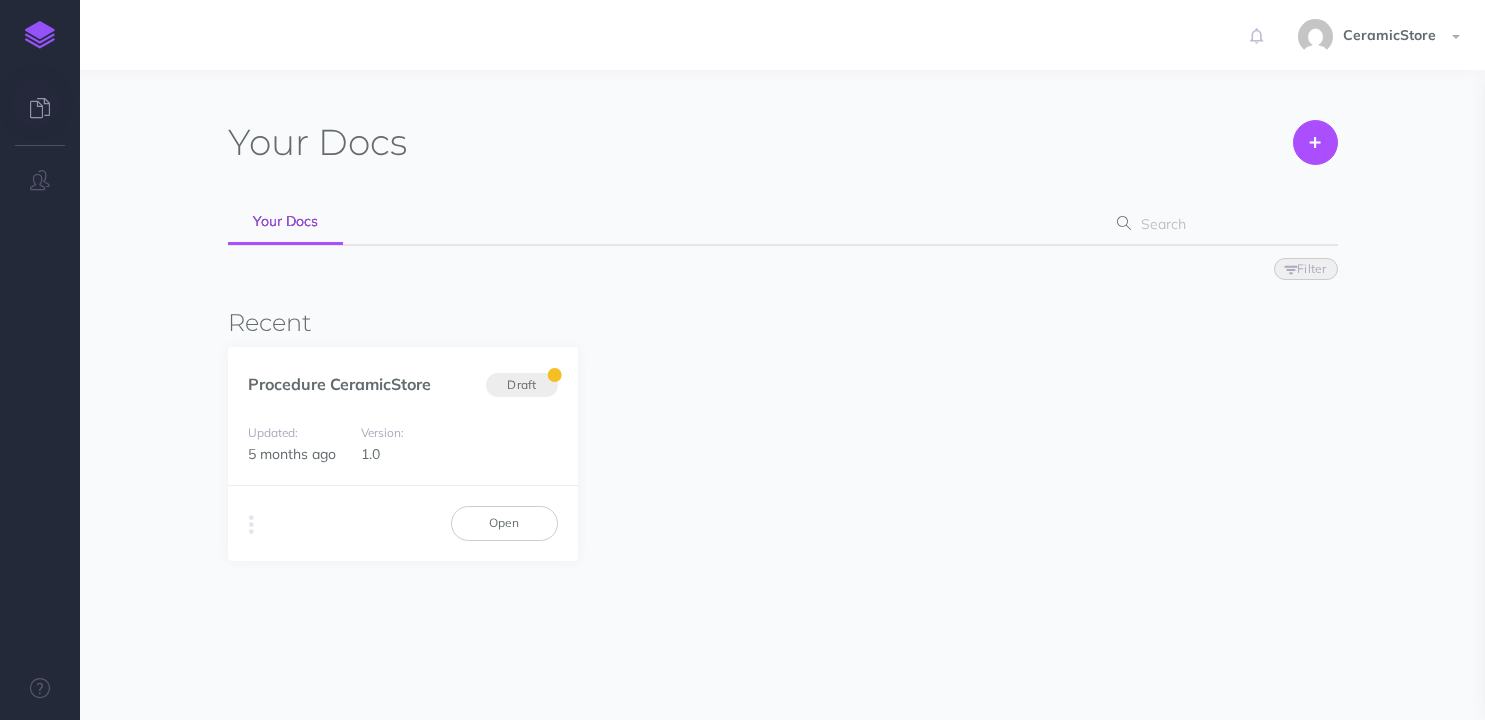 scroll, scrollTop: 0, scrollLeft: 0, axis: both 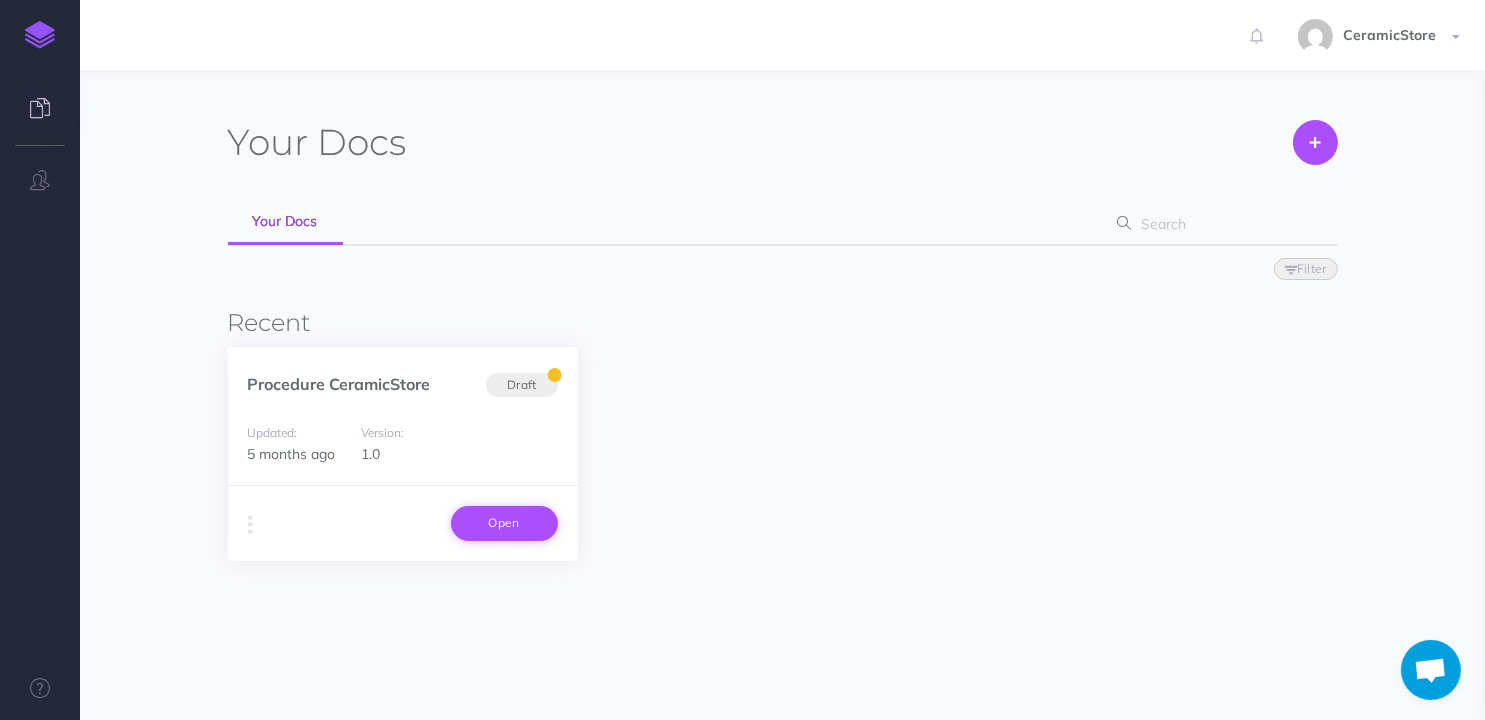 click on "Open" at bounding box center (504, 523) 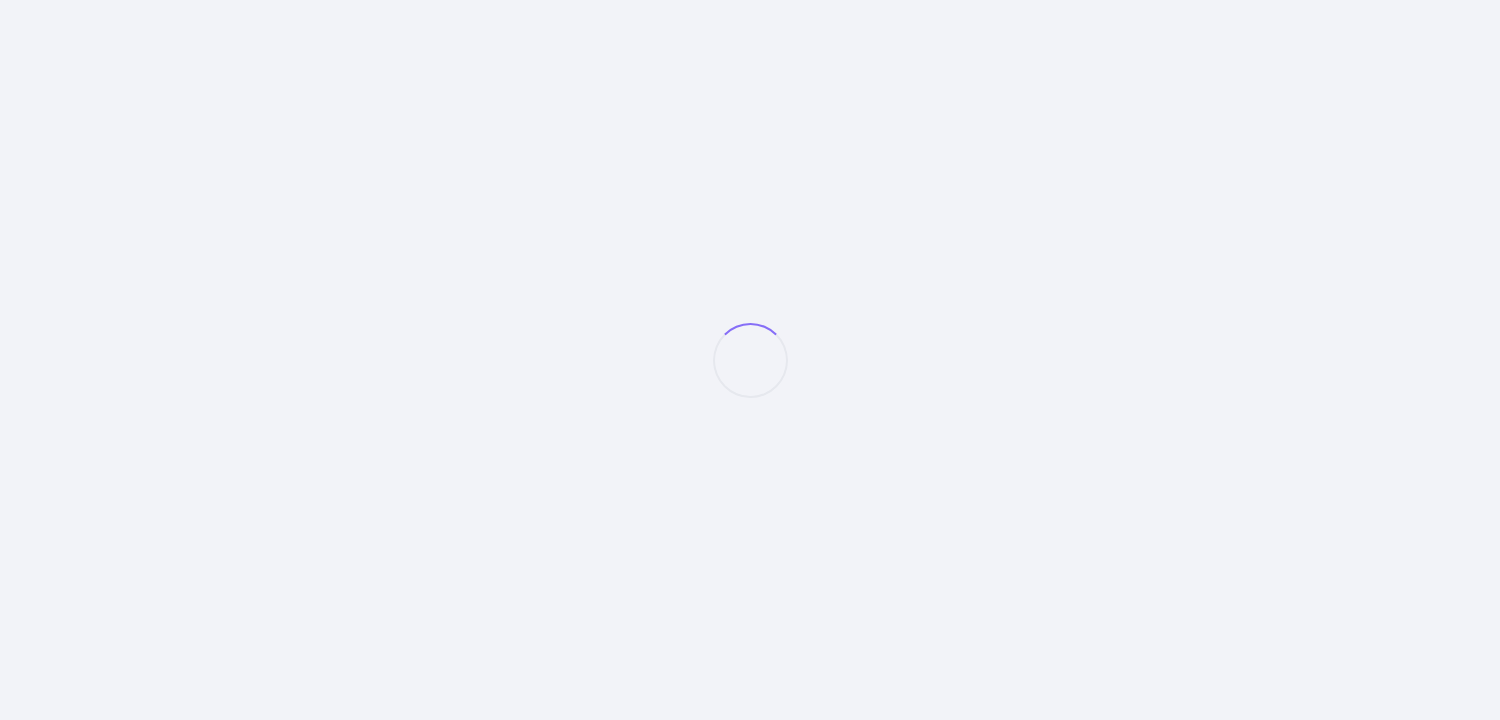 scroll, scrollTop: 0, scrollLeft: 0, axis: both 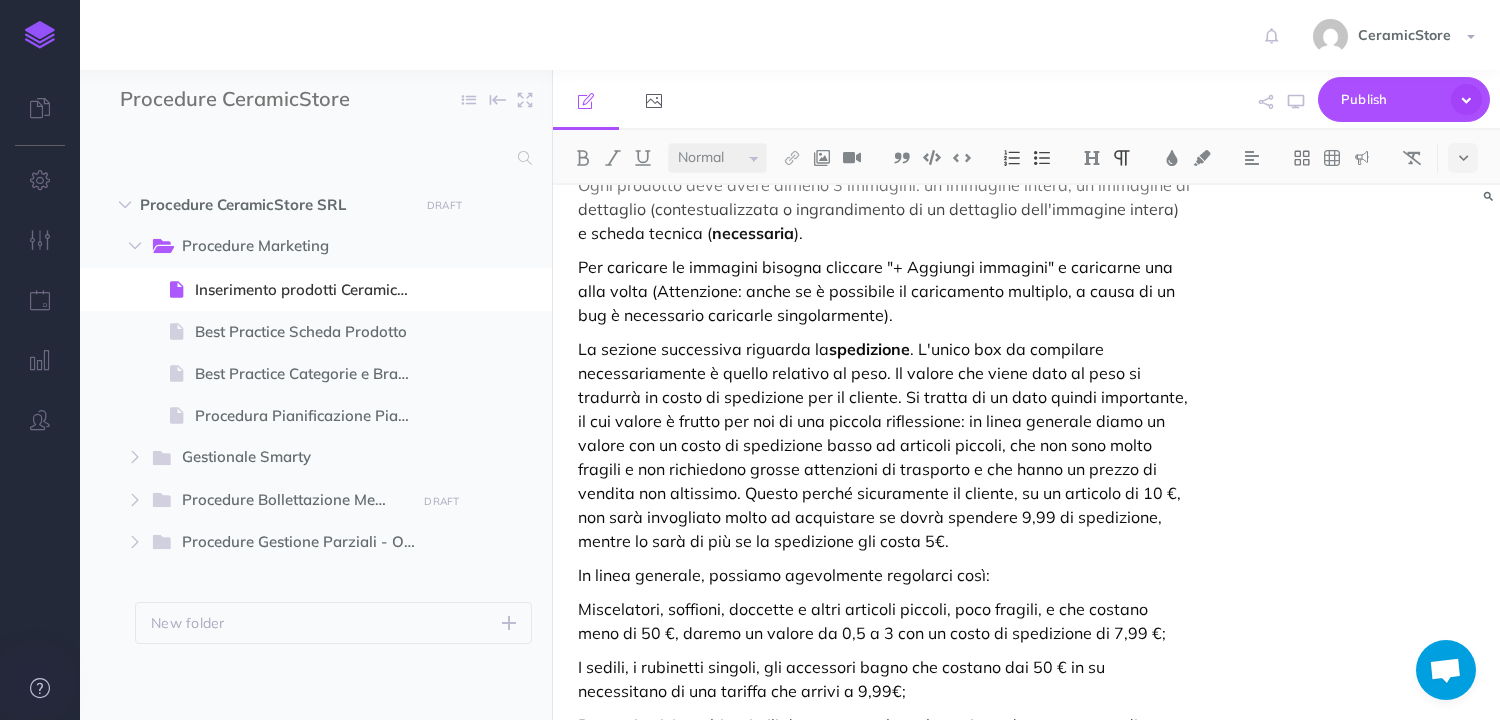 click at bounding box center [40, 688] 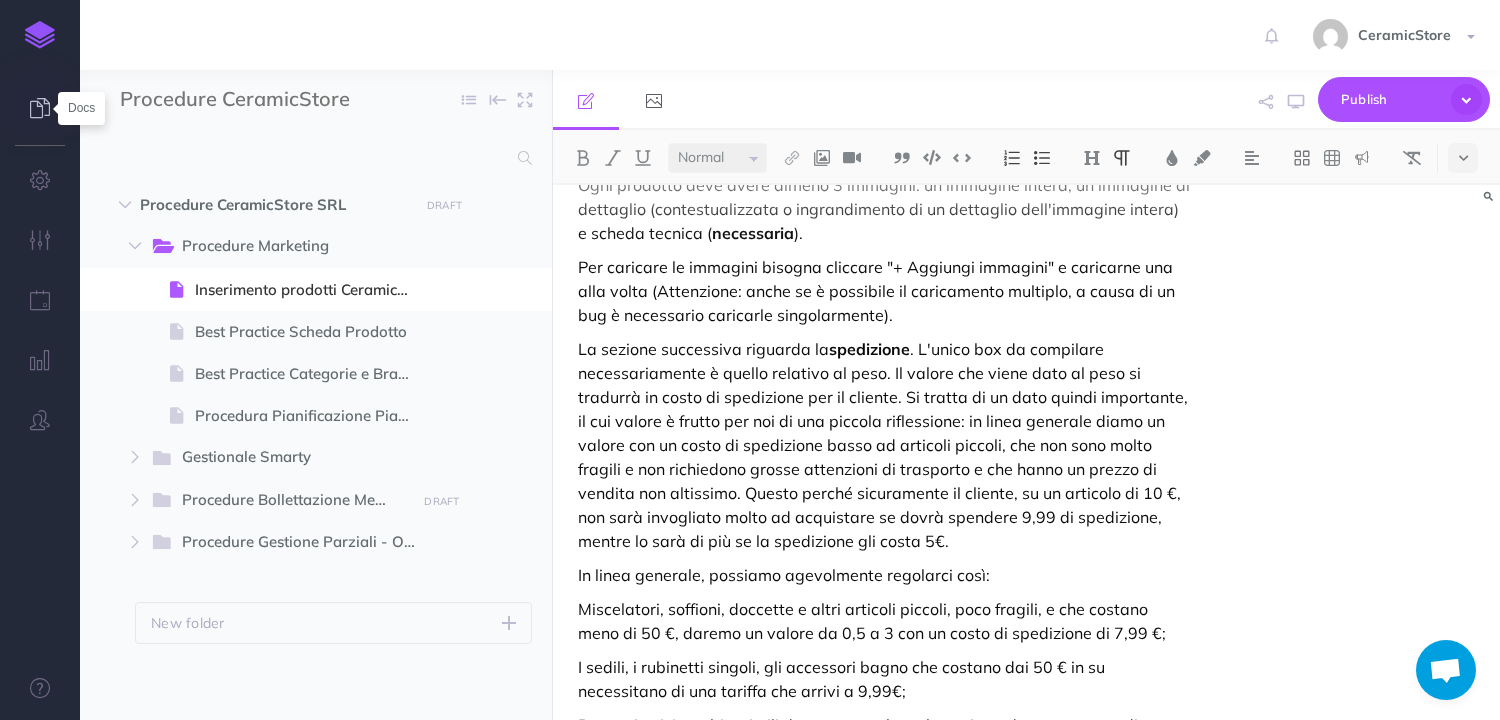 click at bounding box center [40, 108] 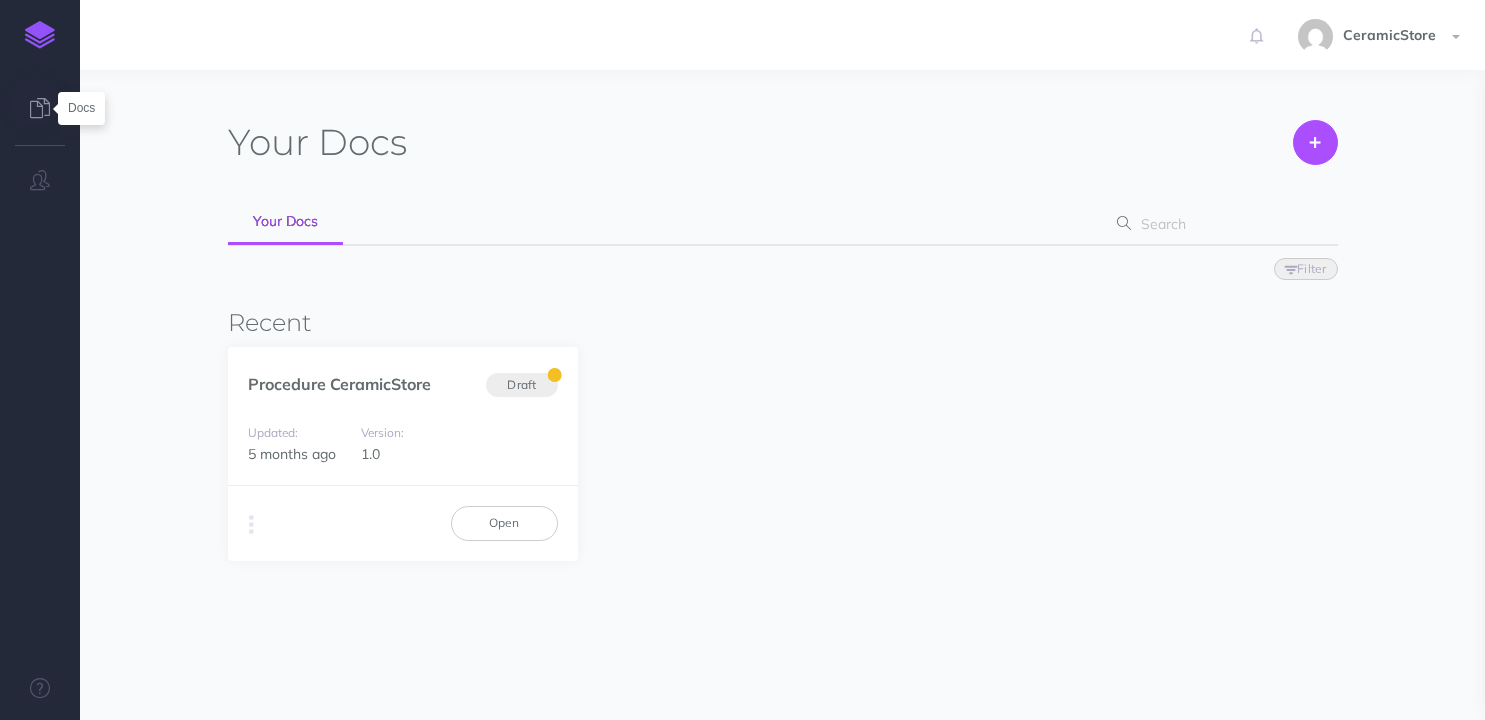 scroll, scrollTop: 0, scrollLeft: 0, axis: both 